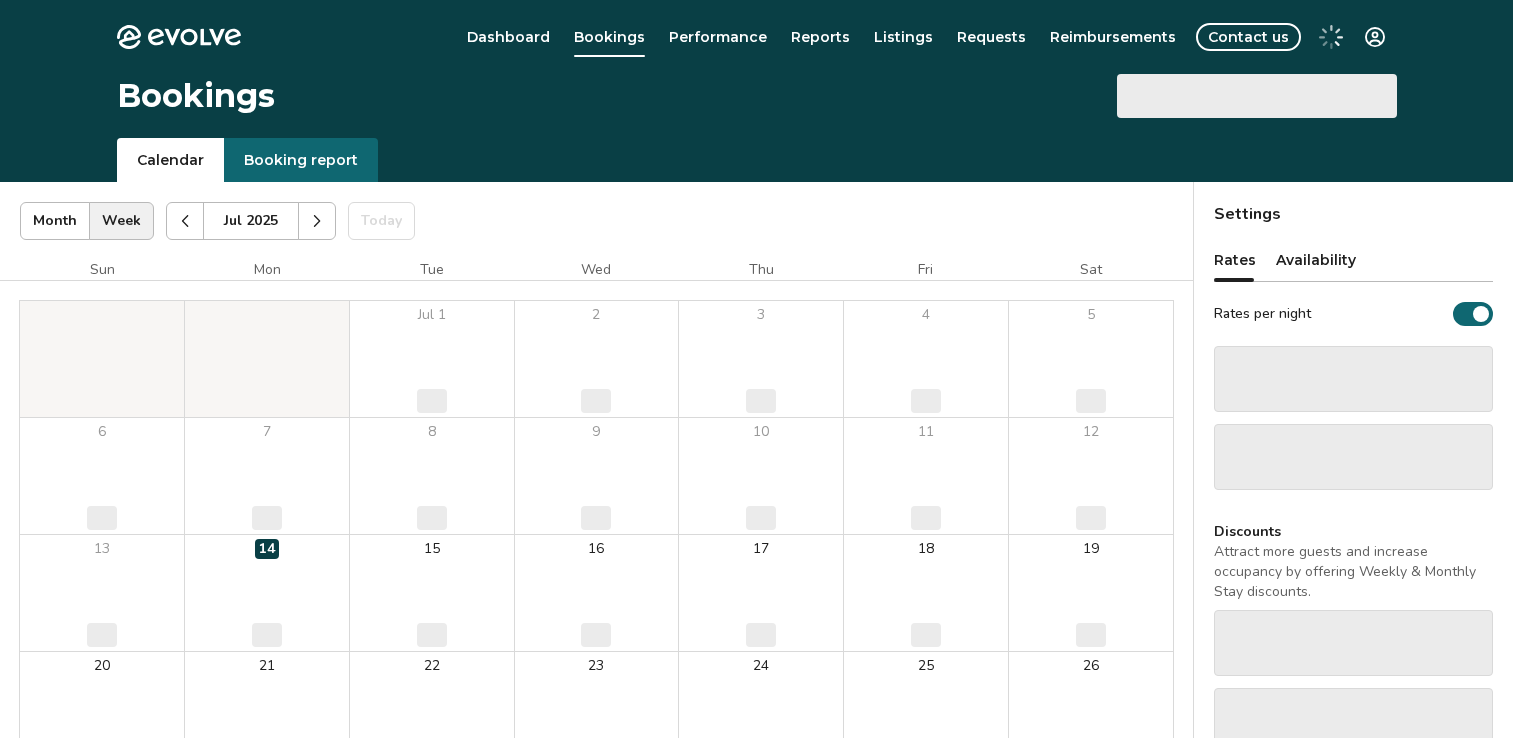 scroll, scrollTop: 0, scrollLeft: 0, axis: both 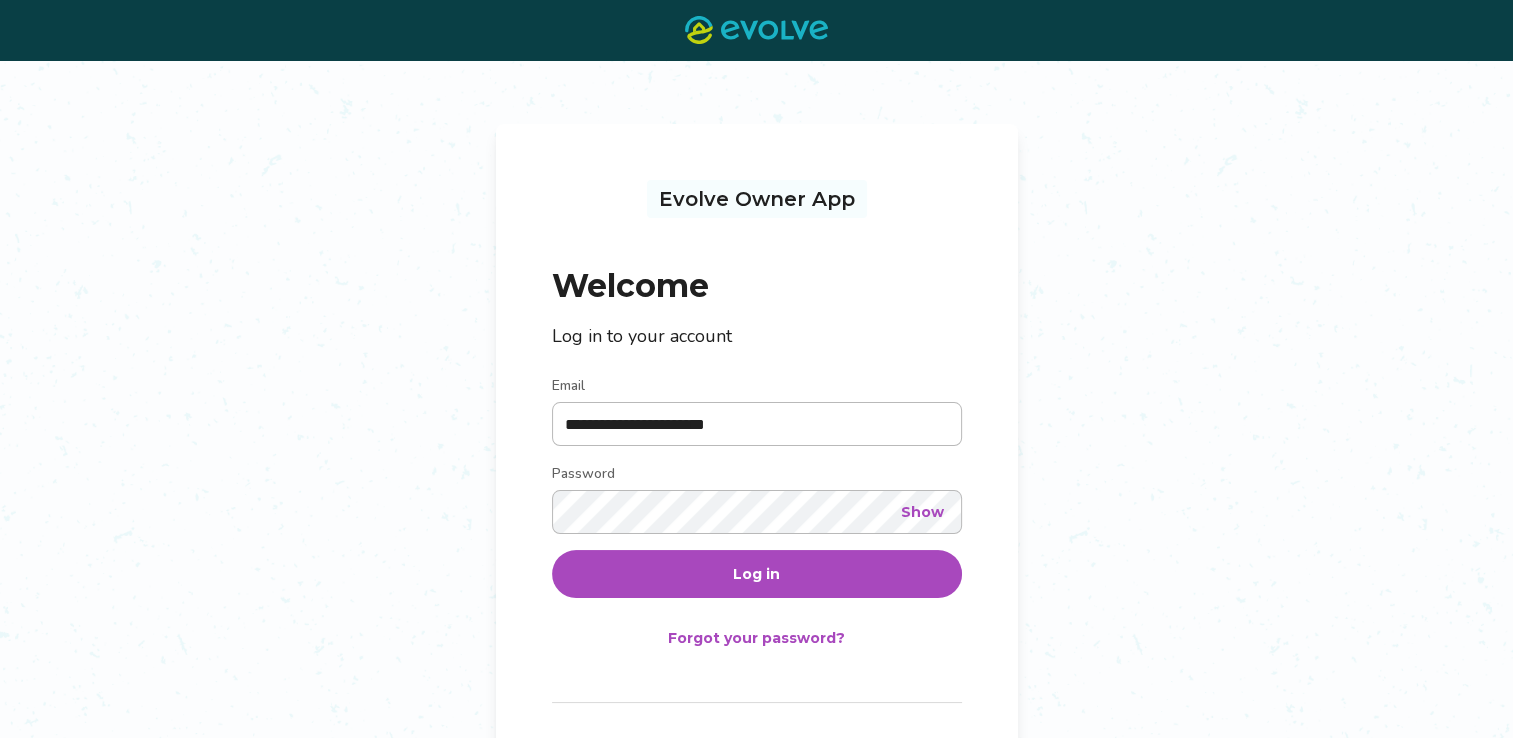 click on "Log in" at bounding box center [757, 574] 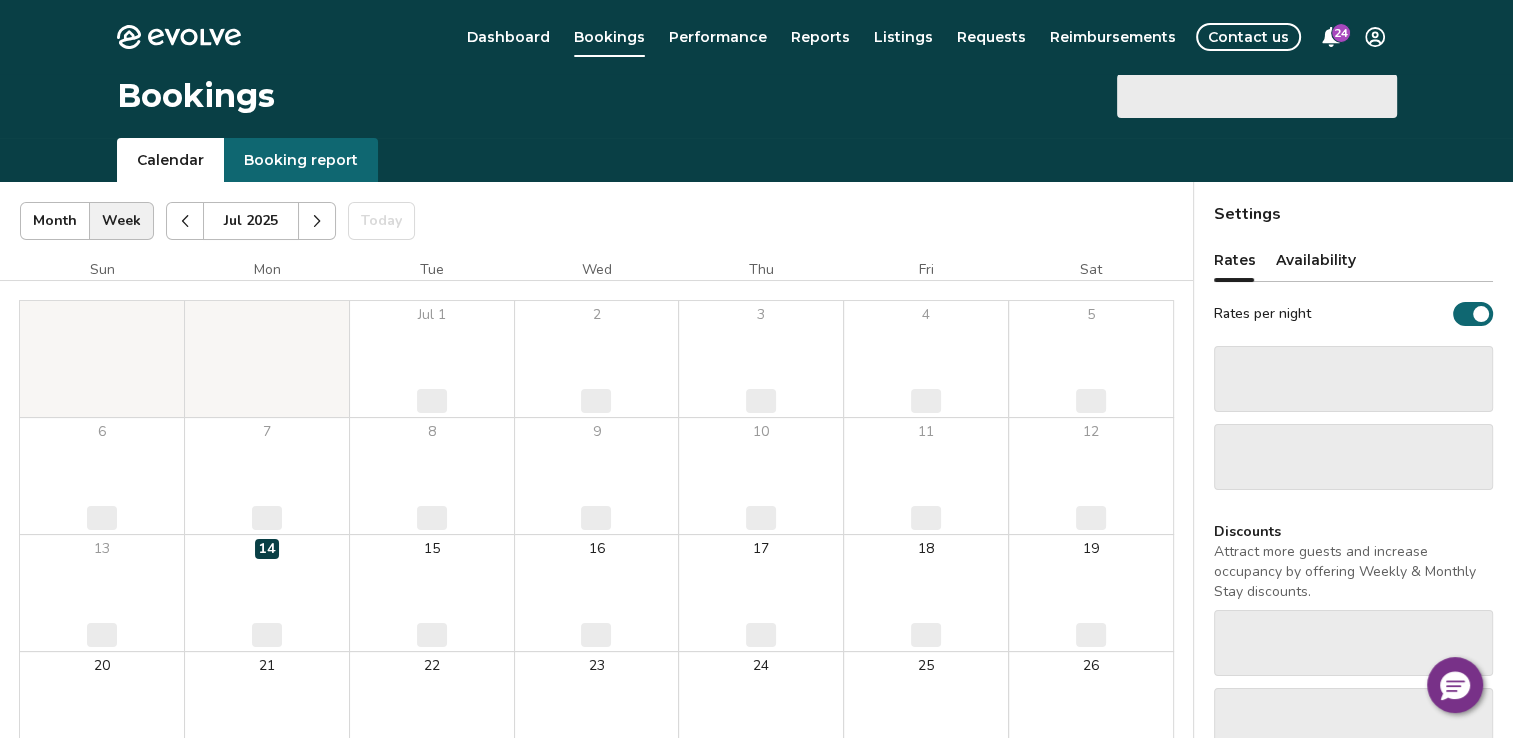 select on "**********" 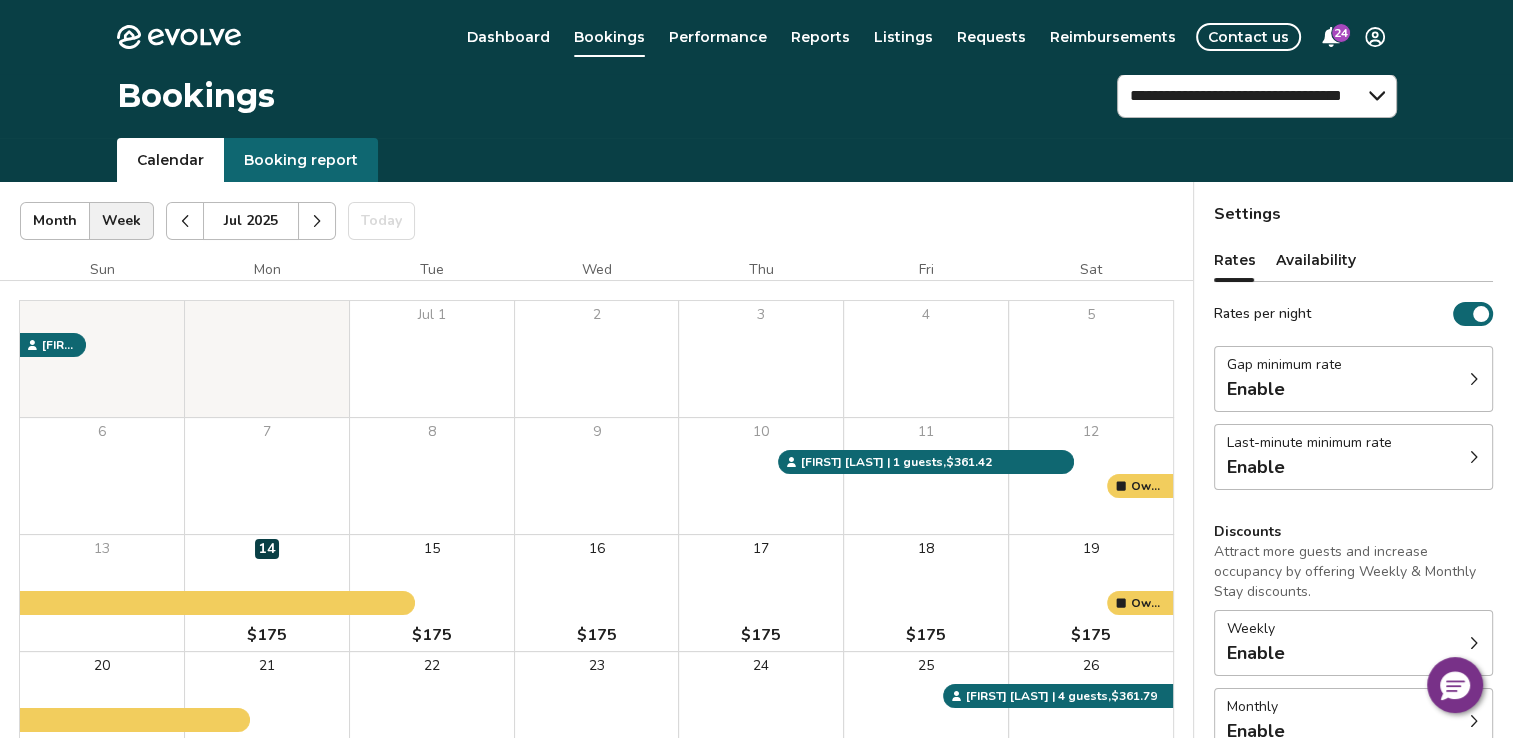 scroll, scrollTop: 56, scrollLeft: 0, axis: vertical 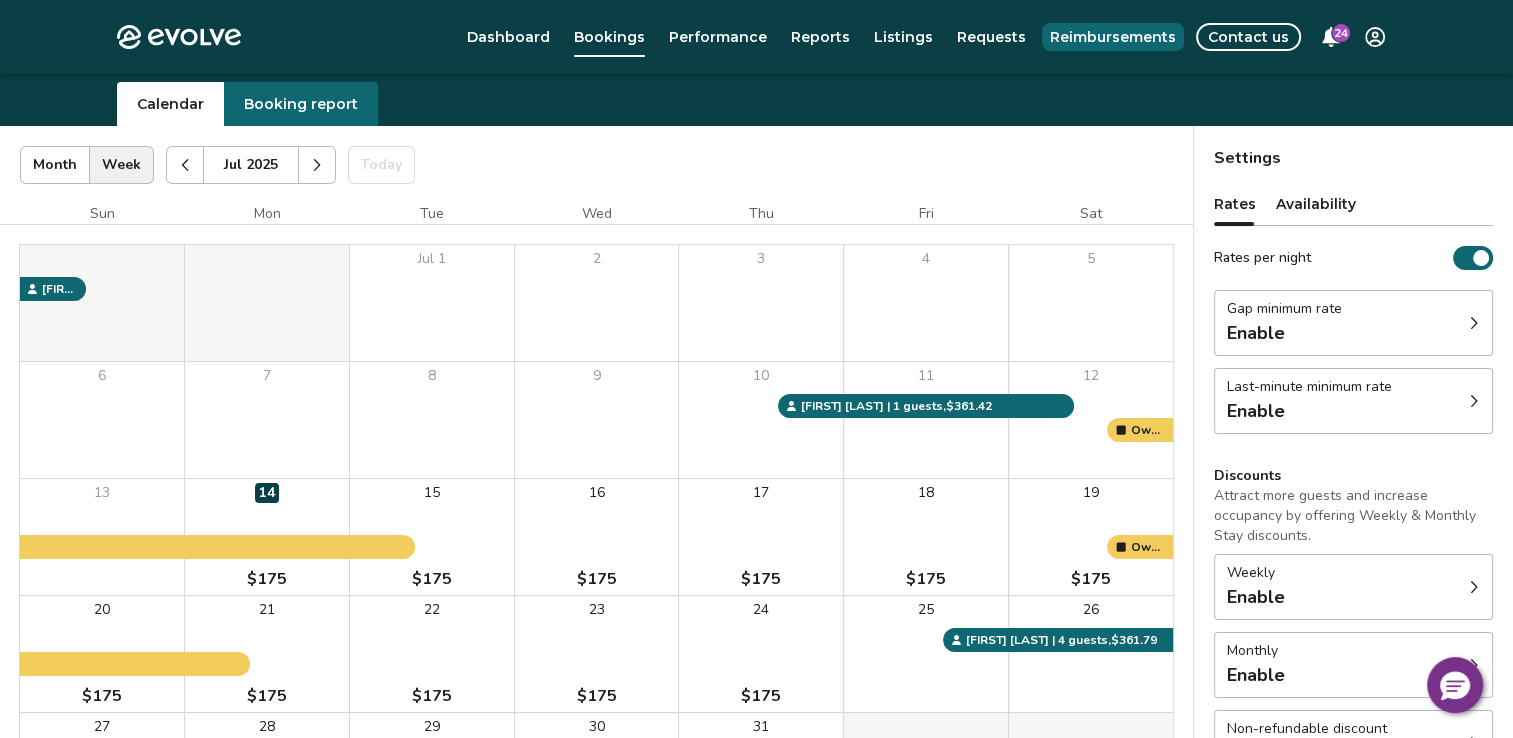 drag, startPoint x: 1110, startPoint y: 48, endPoint x: 1105, endPoint y: 38, distance: 11.18034 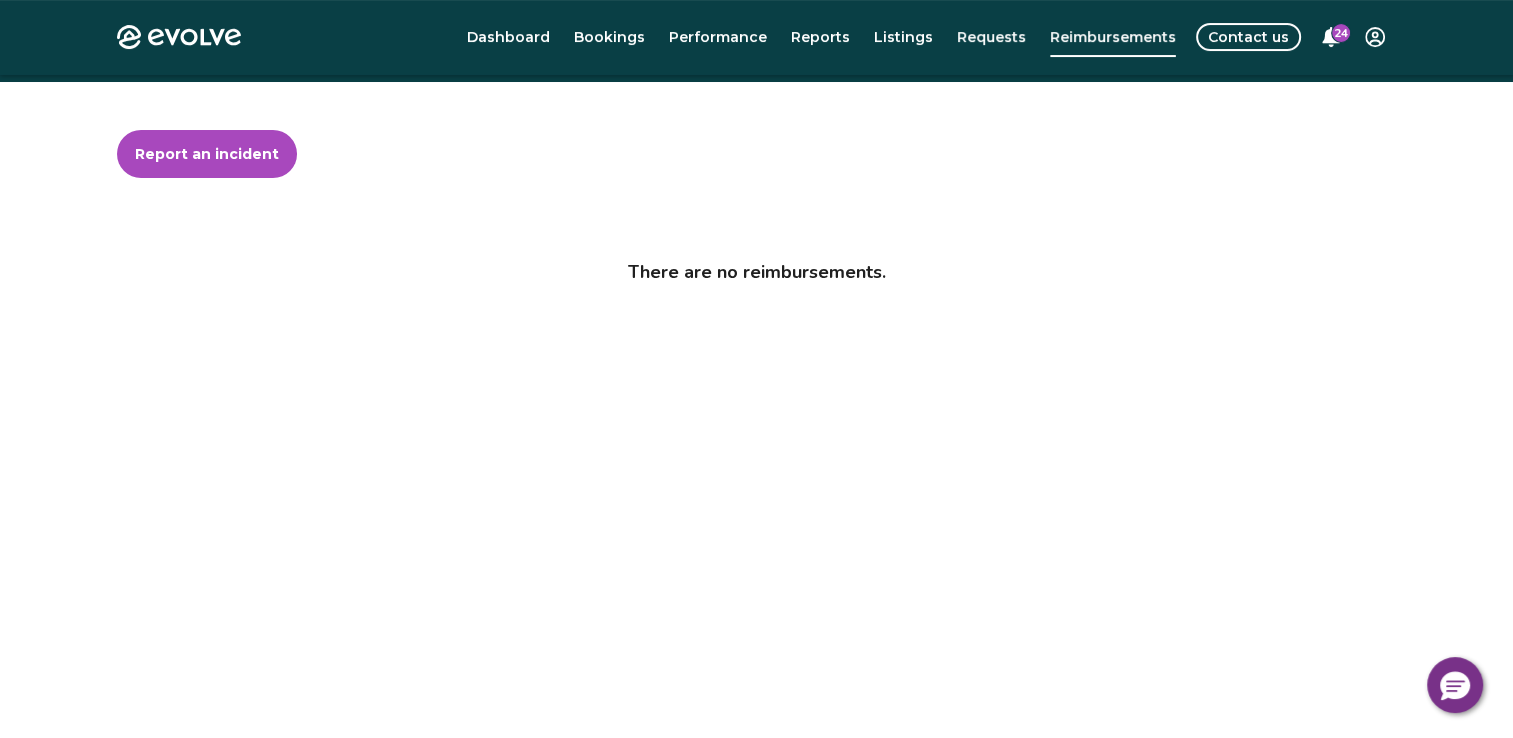 drag, startPoint x: 980, startPoint y: 38, endPoint x: 521, endPoint y: 29, distance: 459.08823 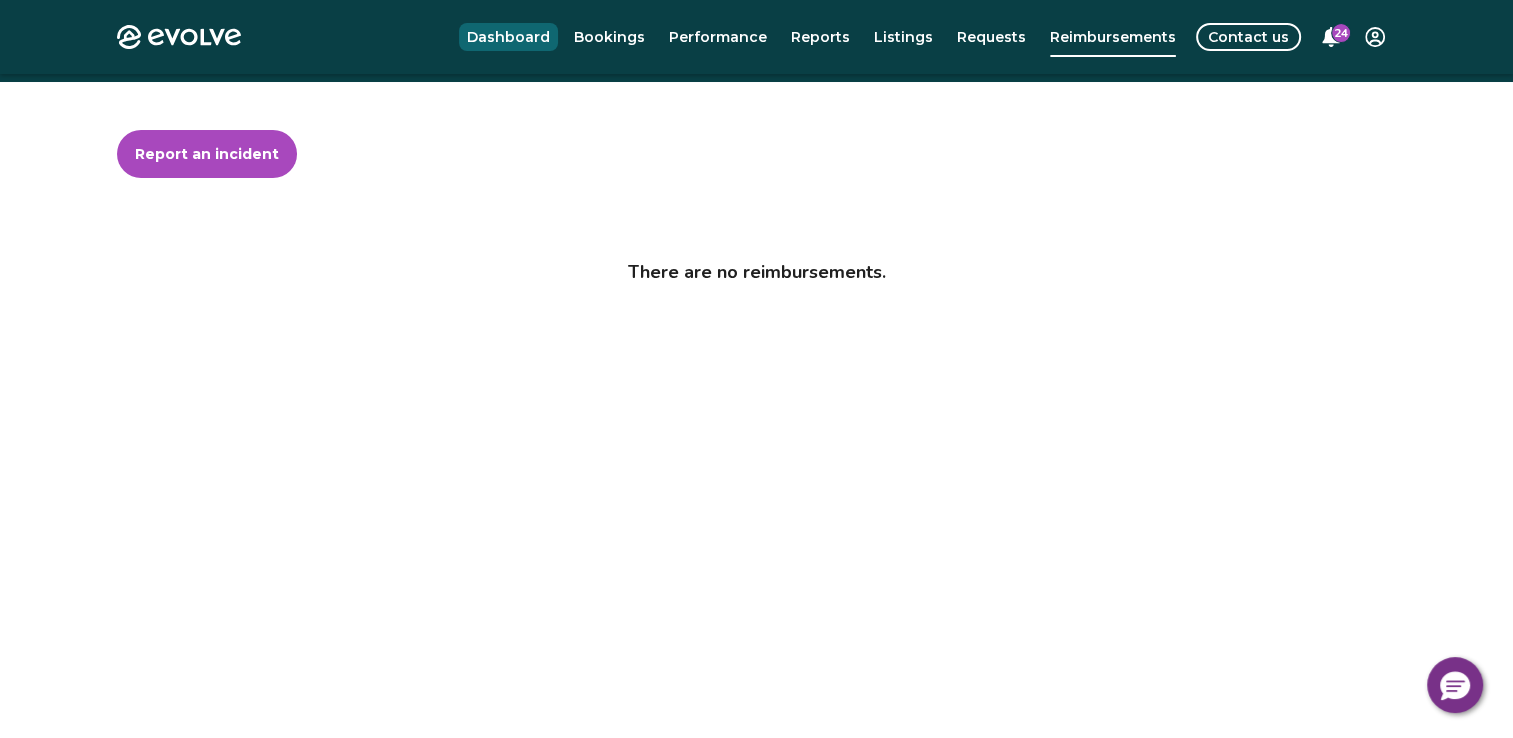 click on "Dashboard" at bounding box center [508, 37] 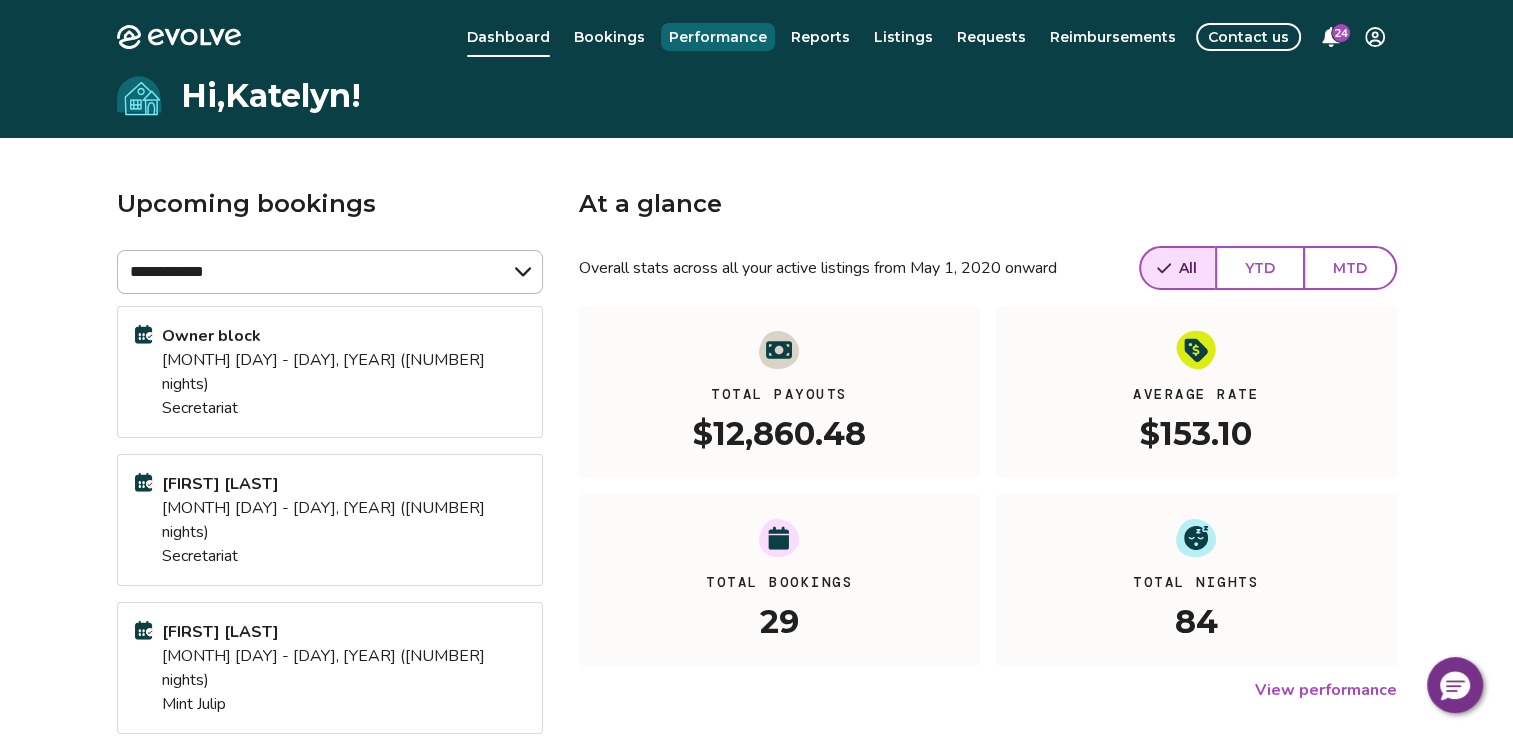 drag, startPoint x: 740, startPoint y: 34, endPoint x: 686, endPoint y: 50, distance: 56.32051 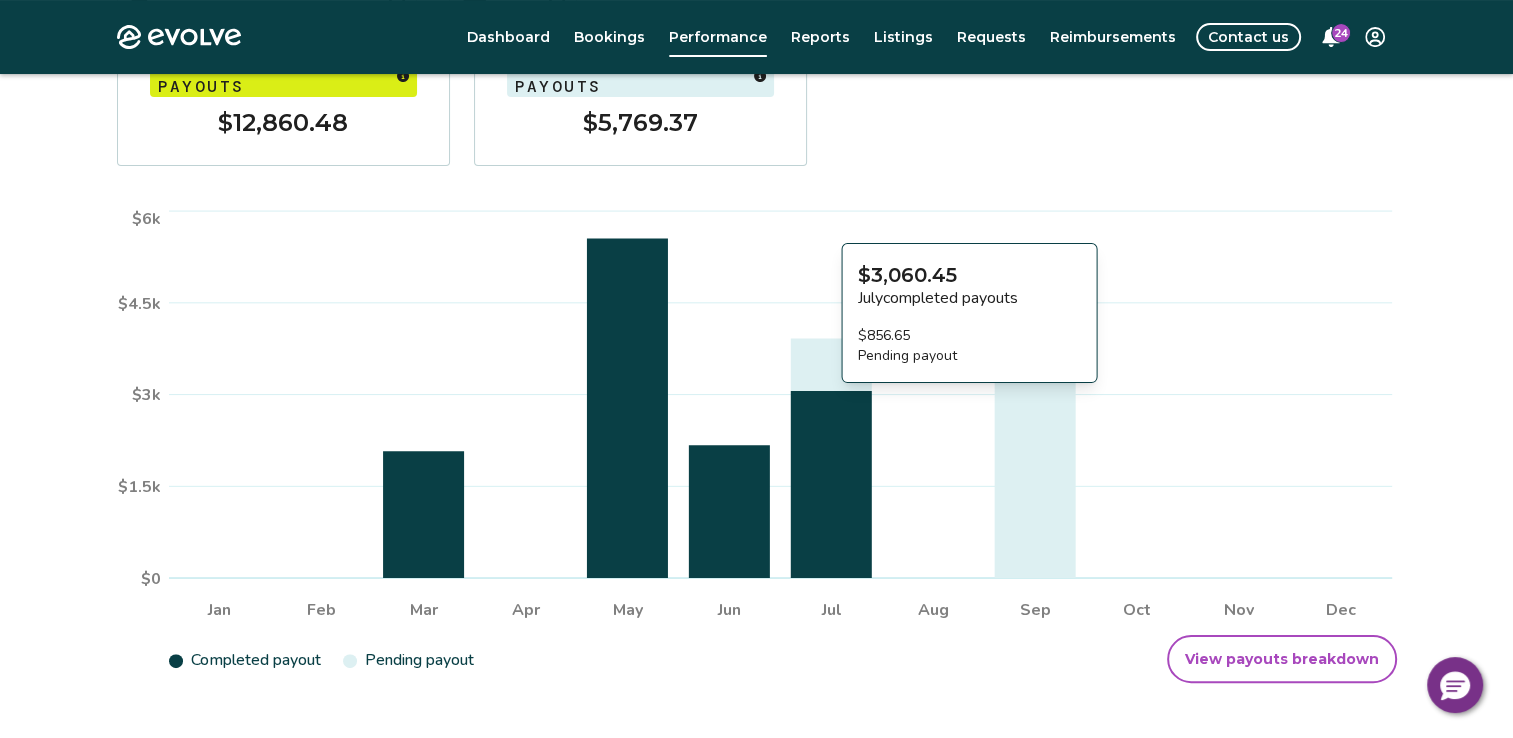 scroll, scrollTop: 300, scrollLeft: 0, axis: vertical 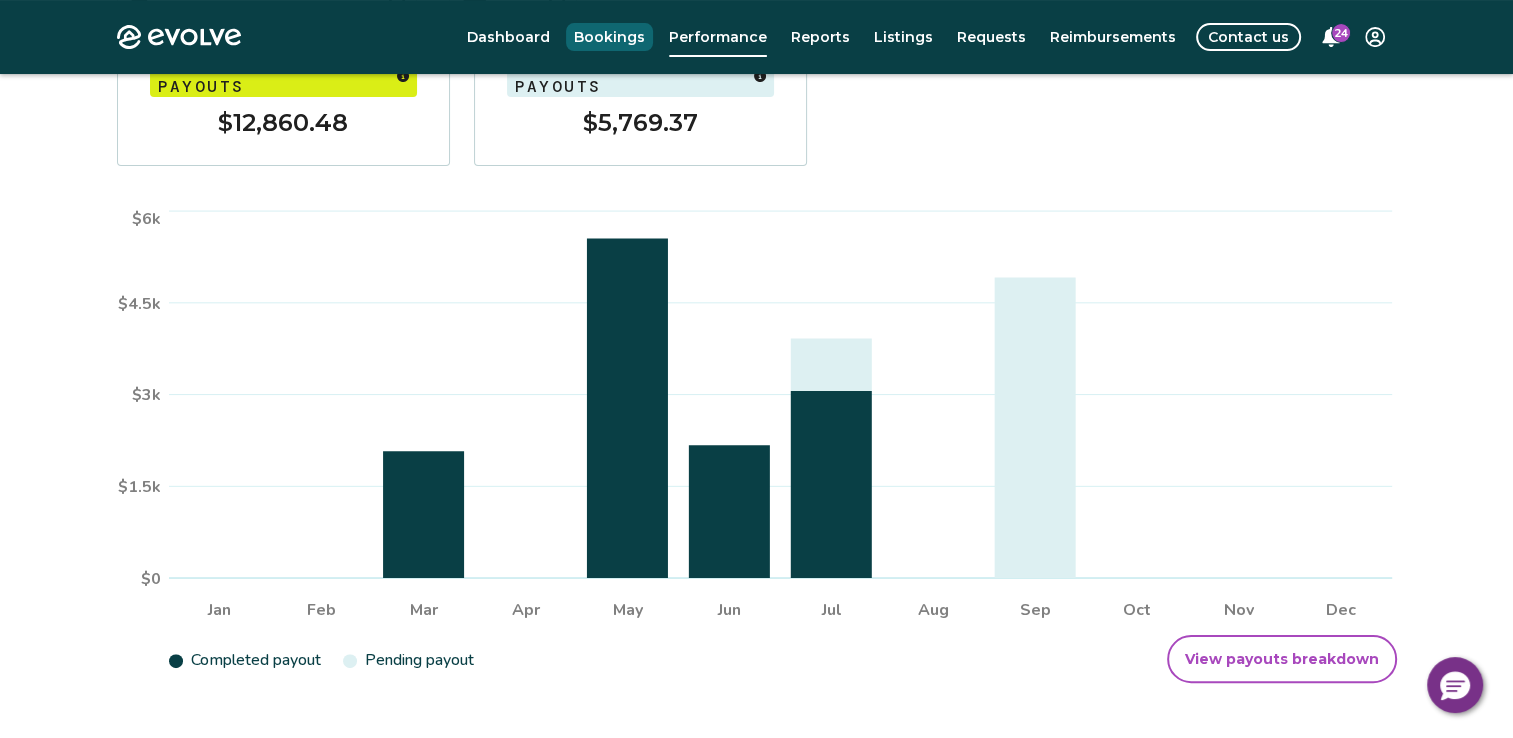click on "Bookings" at bounding box center [609, 37] 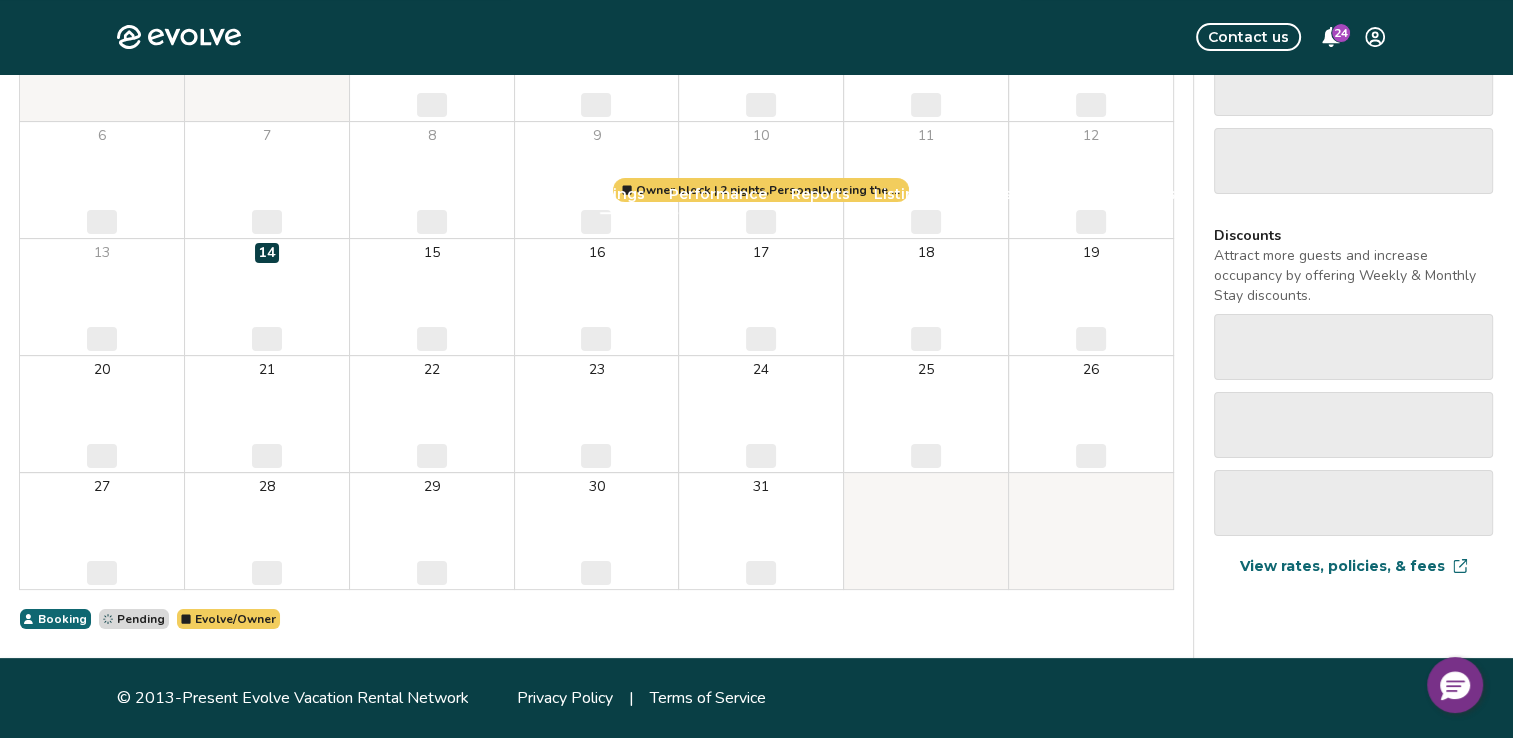 scroll, scrollTop: 0, scrollLeft: 0, axis: both 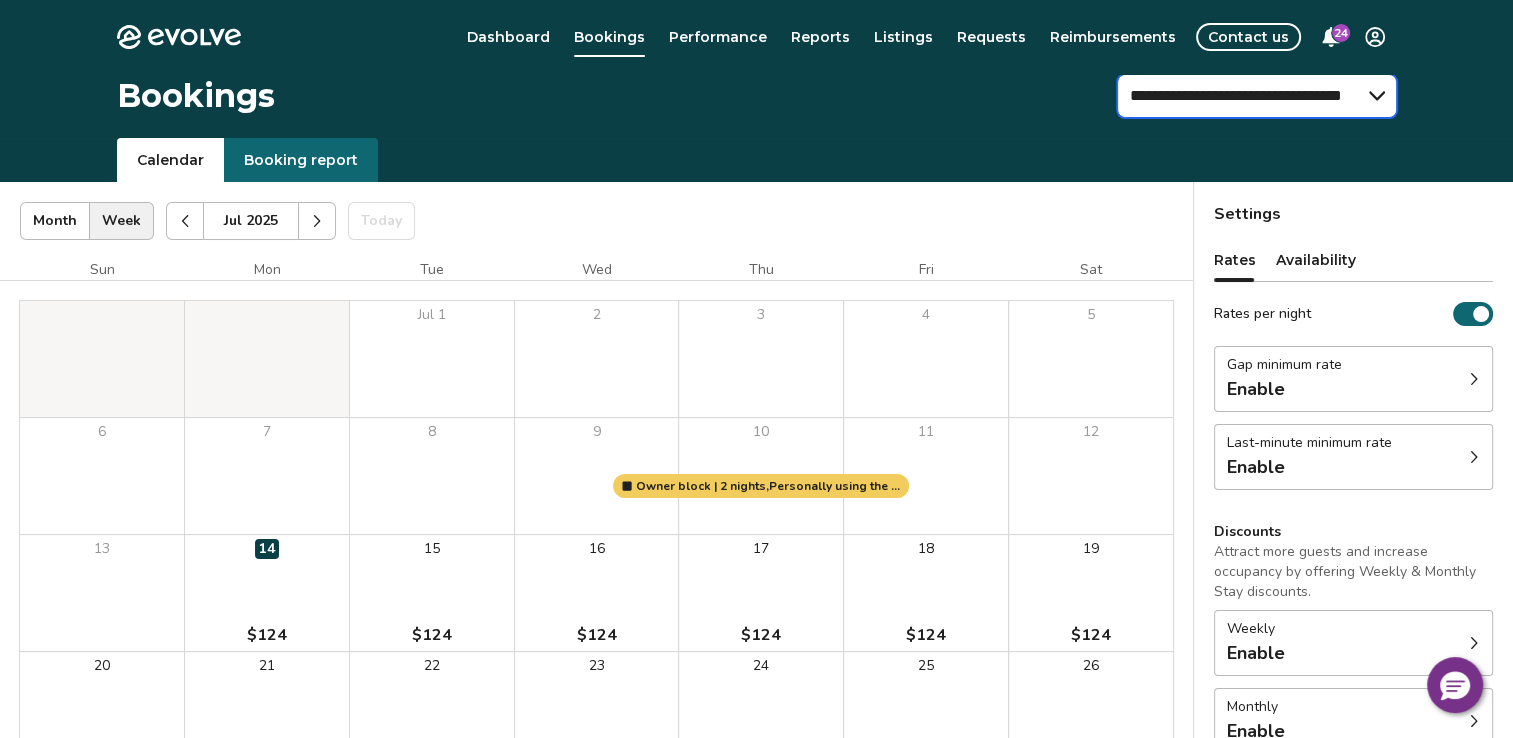 click on "**********" at bounding box center (1257, 96) 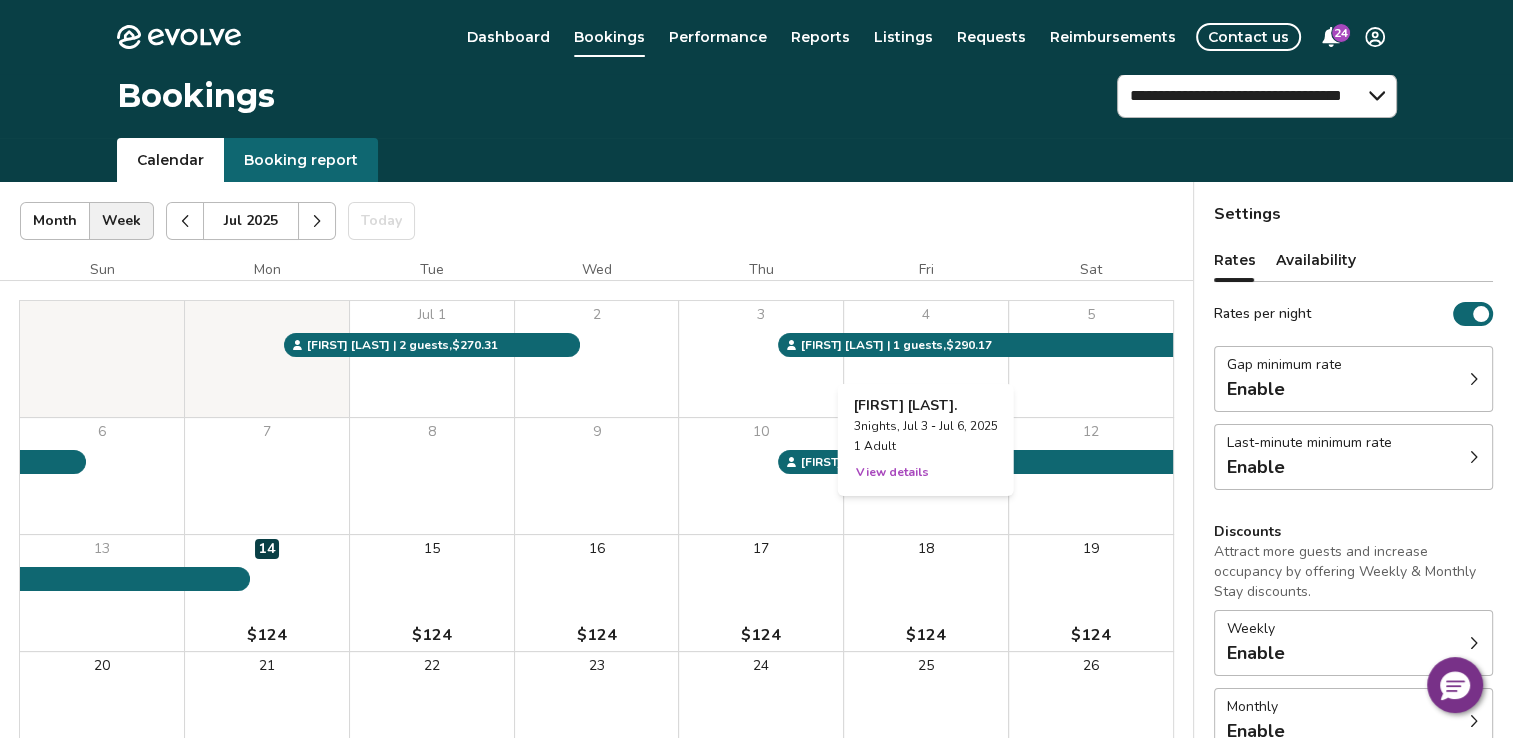 click on "View details" at bounding box center [892, 472] 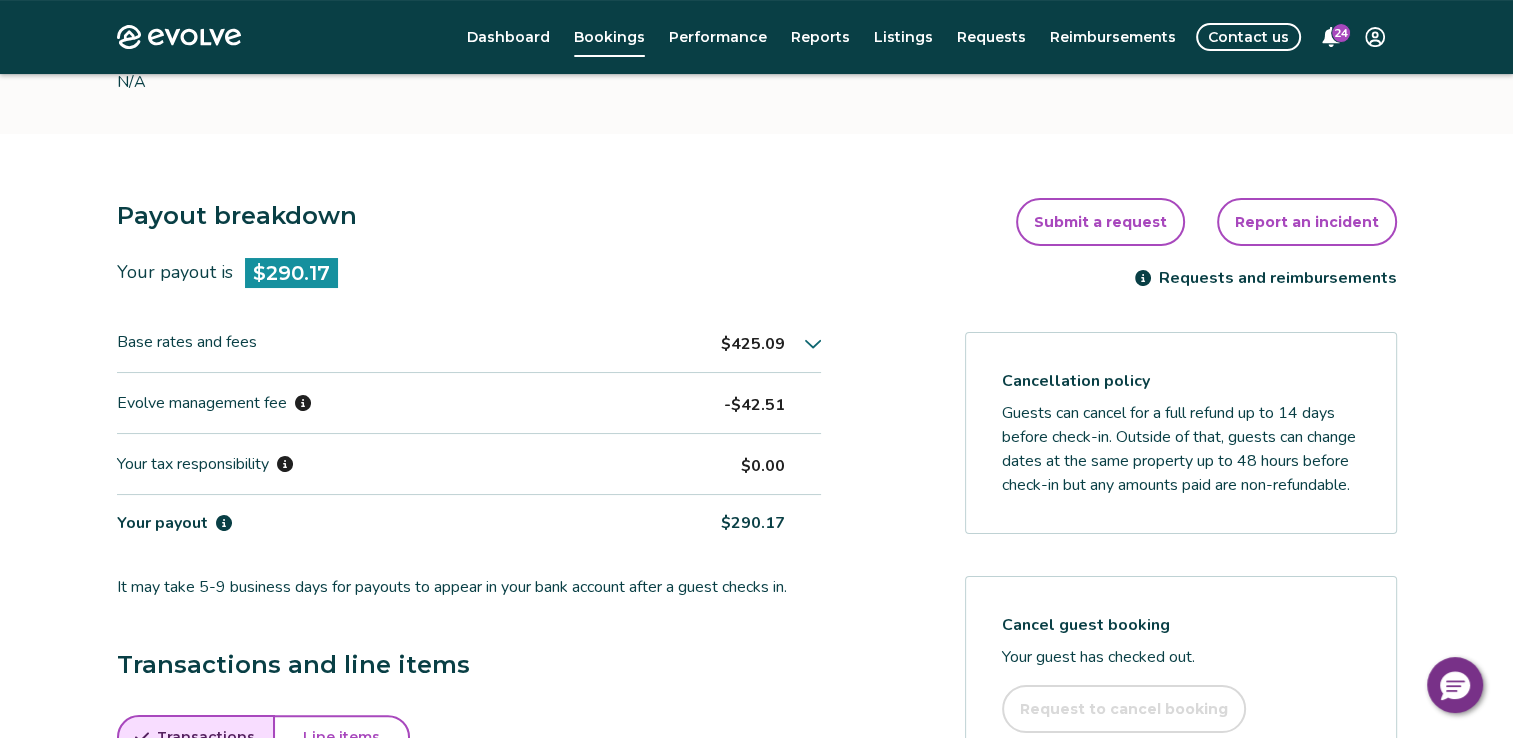 scroll, scrollTop: 444, scrollLeft: 0, axis: vertical 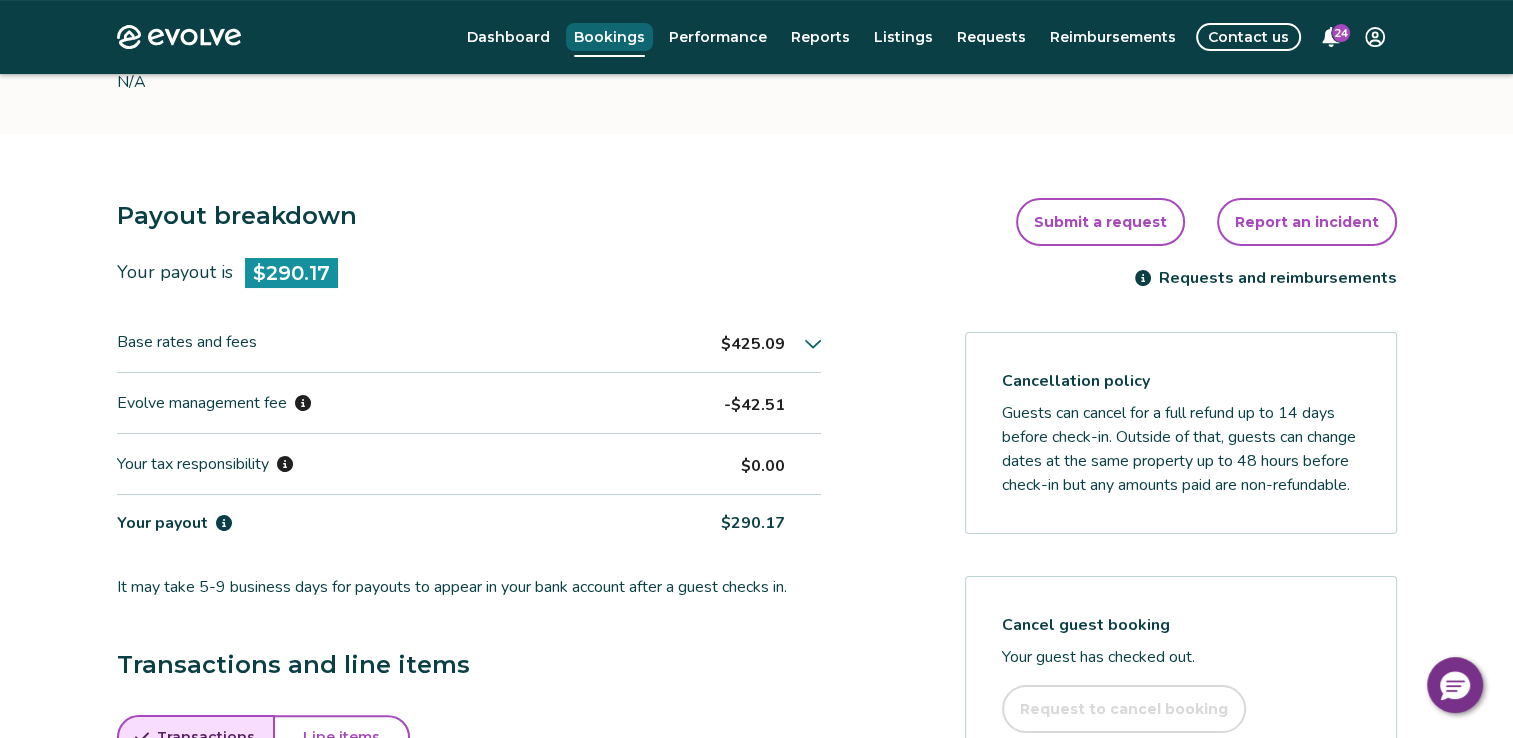 click on "Bookings" at bounding box center (609, 37) 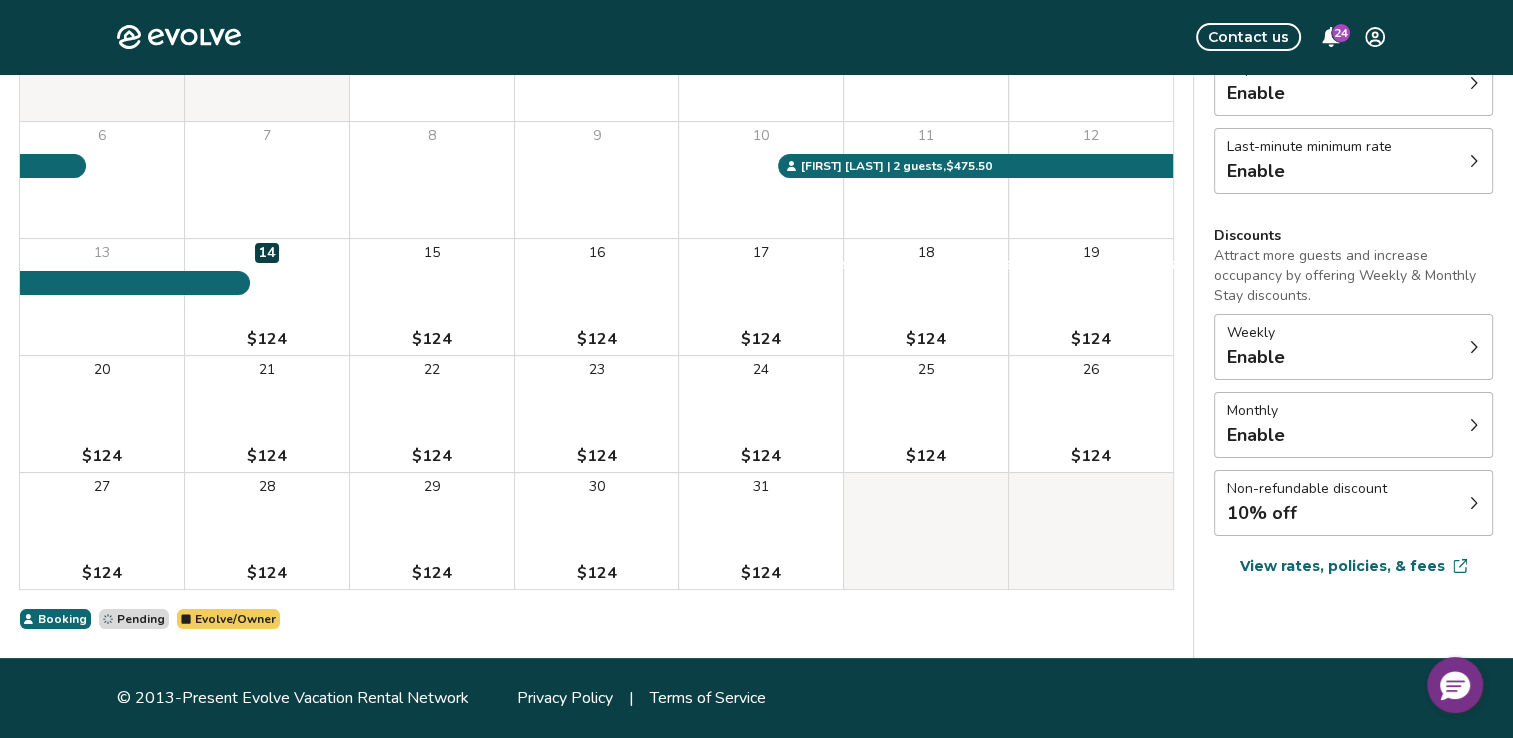scroll, scrollTop: 0, scrollLeft: 0, axis: both 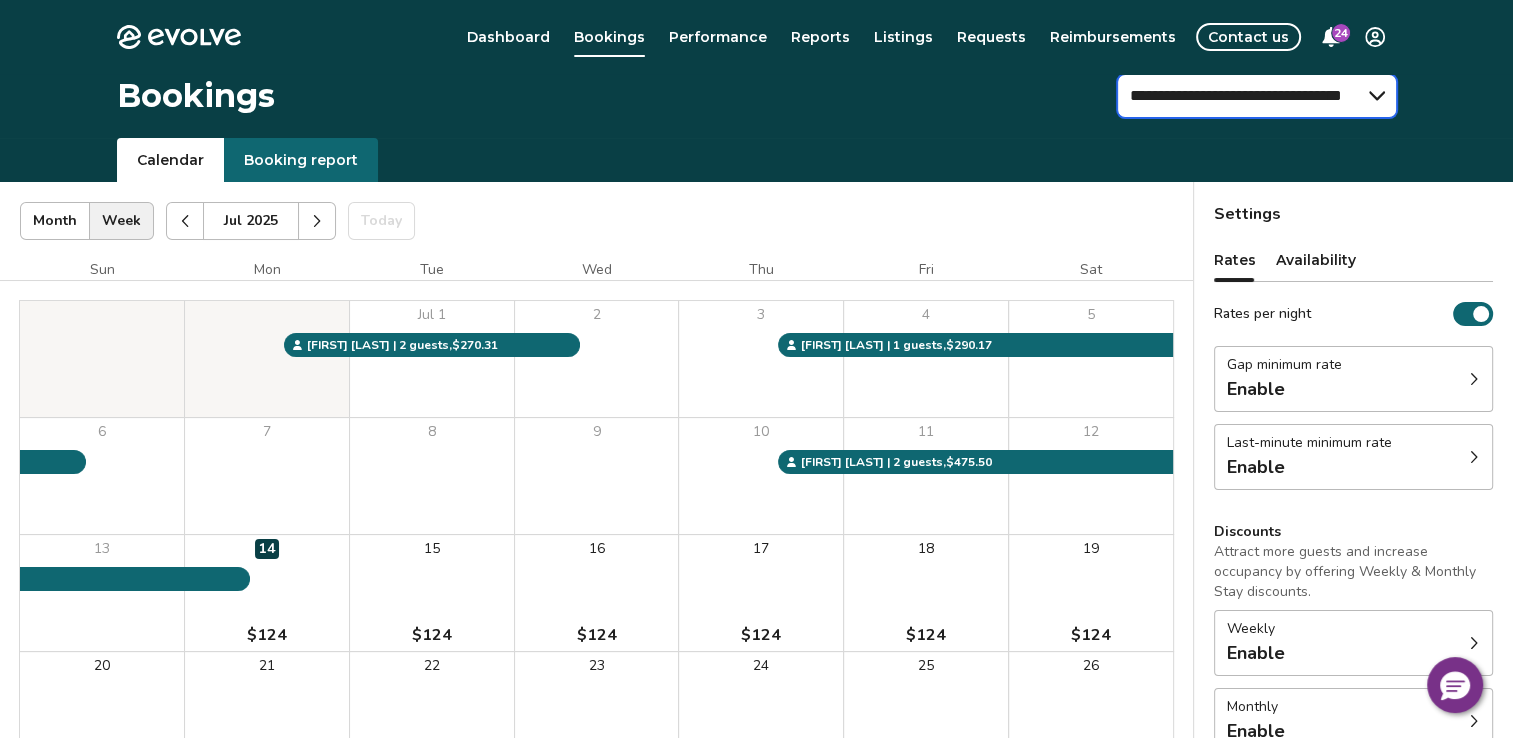 click on "**********" at bounding box center (1257, 96) 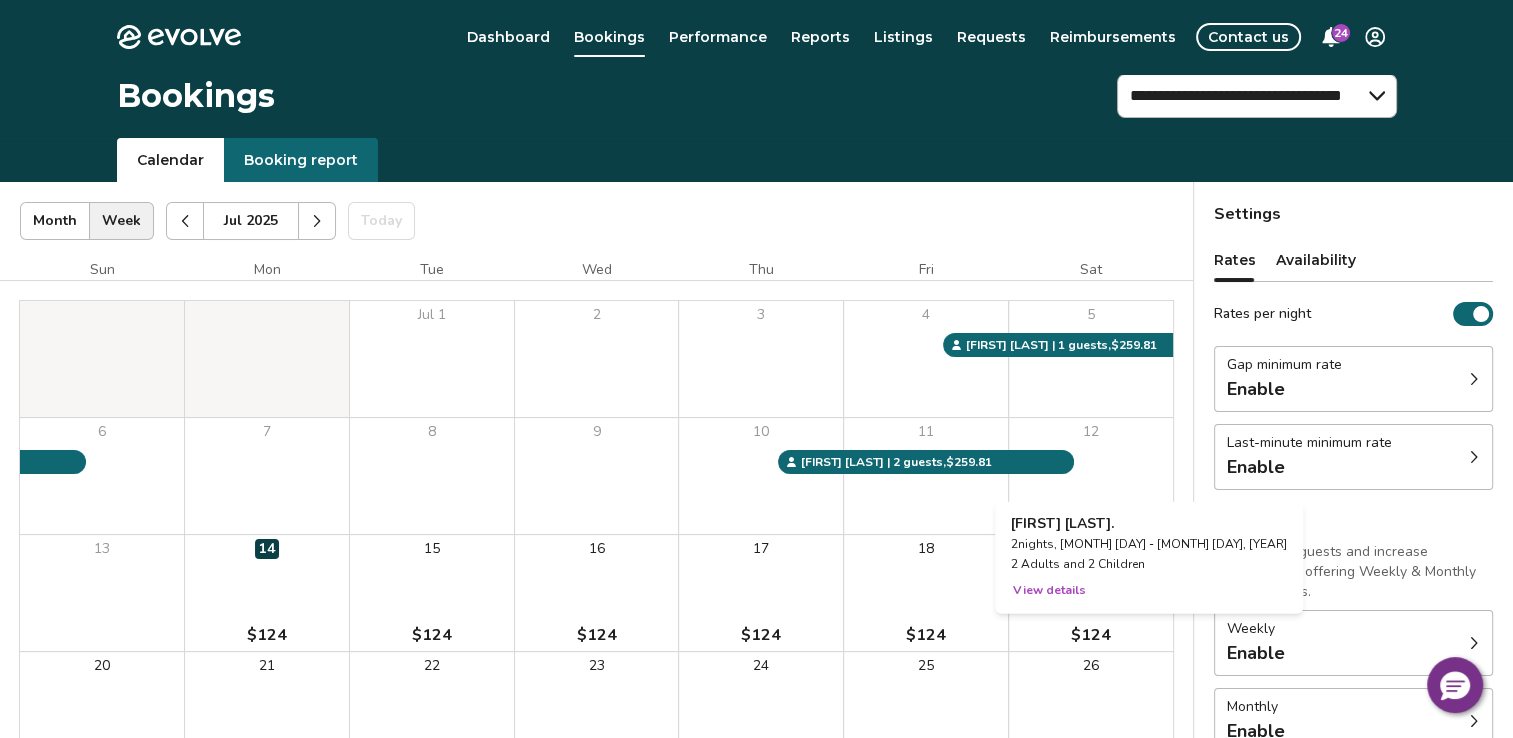click on "View details" at bounding box center (1049, 590) 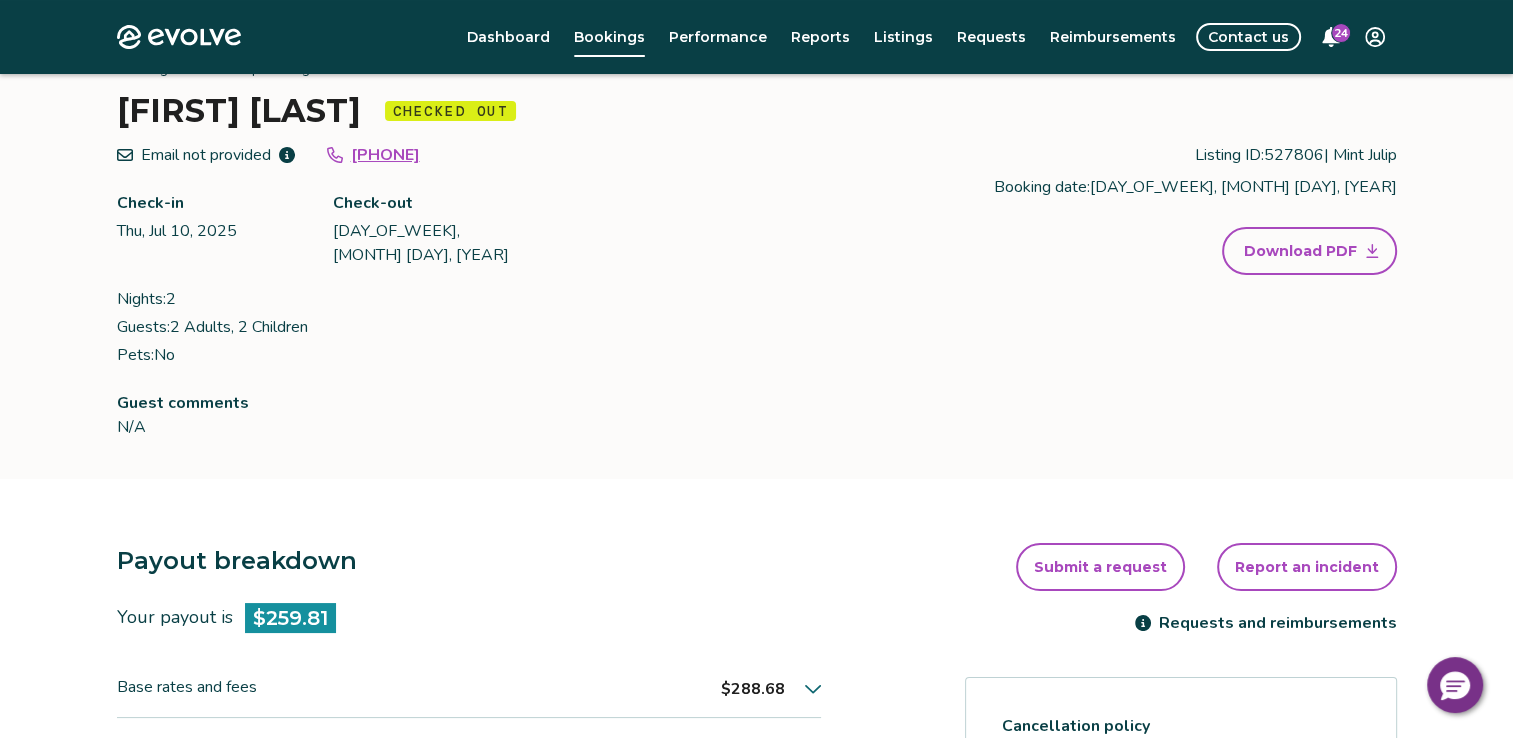 scroll, scrollTop: 97, scrollLeft: 0, axis: vertical 